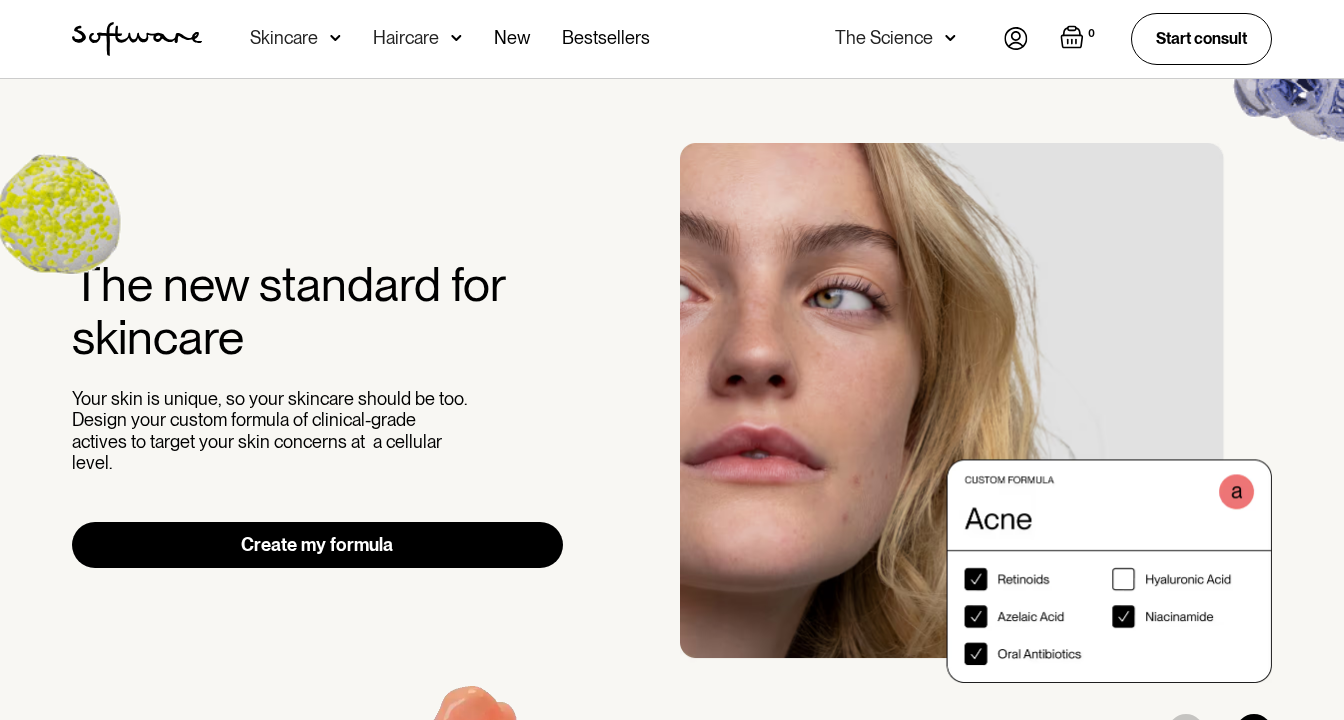 scroll, scrollTop: 0, scrollLeft: 0, axis: both 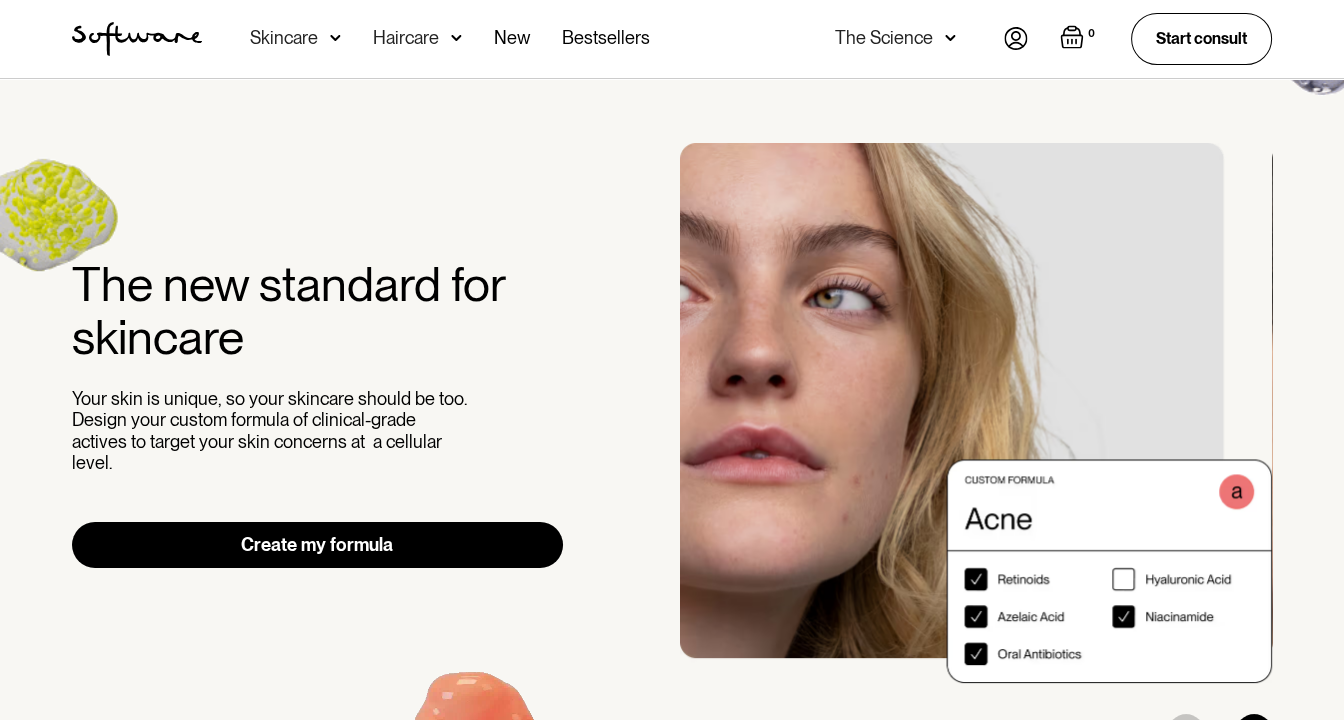 click on "Haircare" at bounding box center (284, 38) 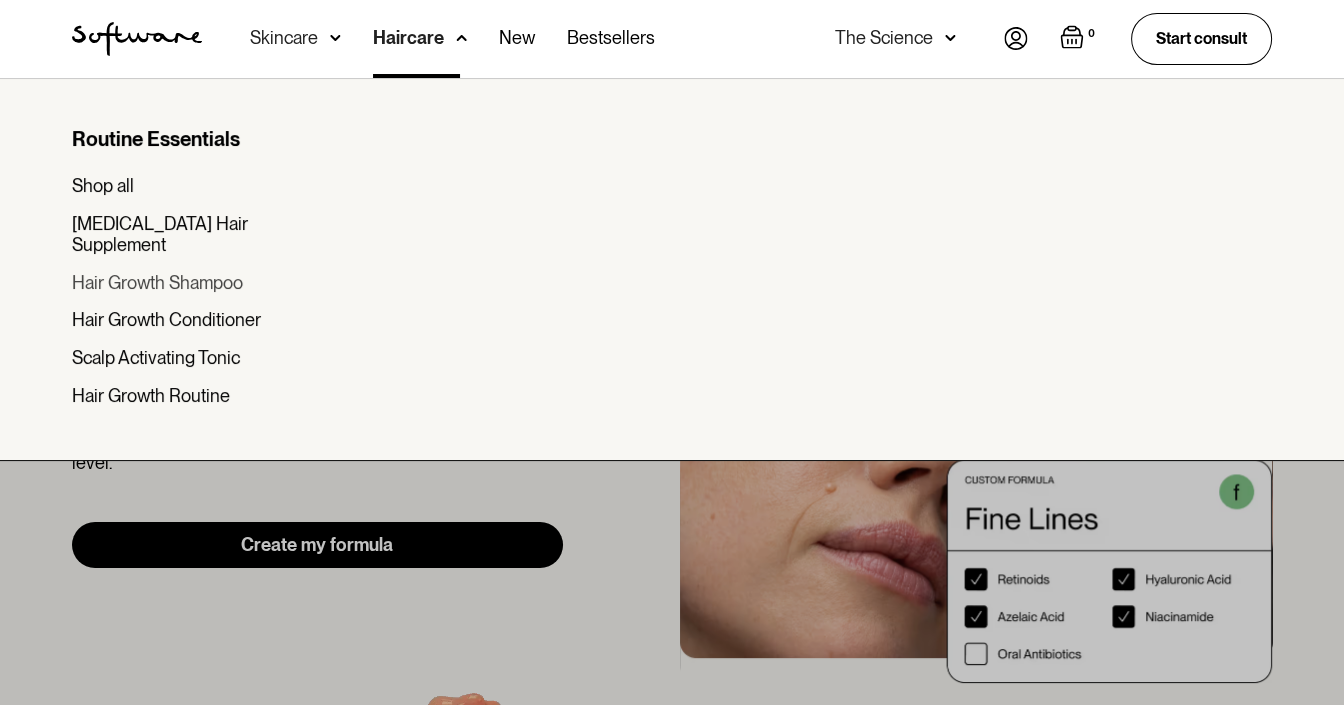 click on "Hair Growth Shampoo" at bounding box center (157, 283) 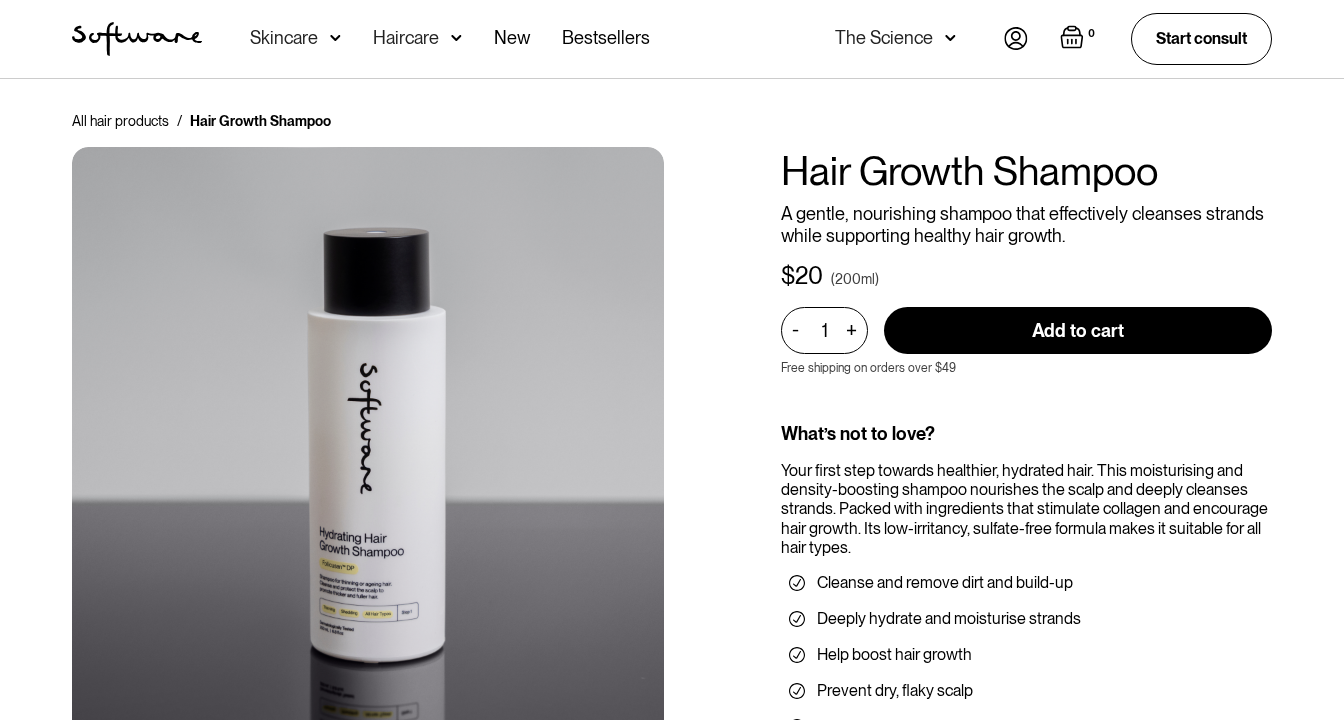 scroll, scrollTop: 0, scrollLeft: 0, axis: both 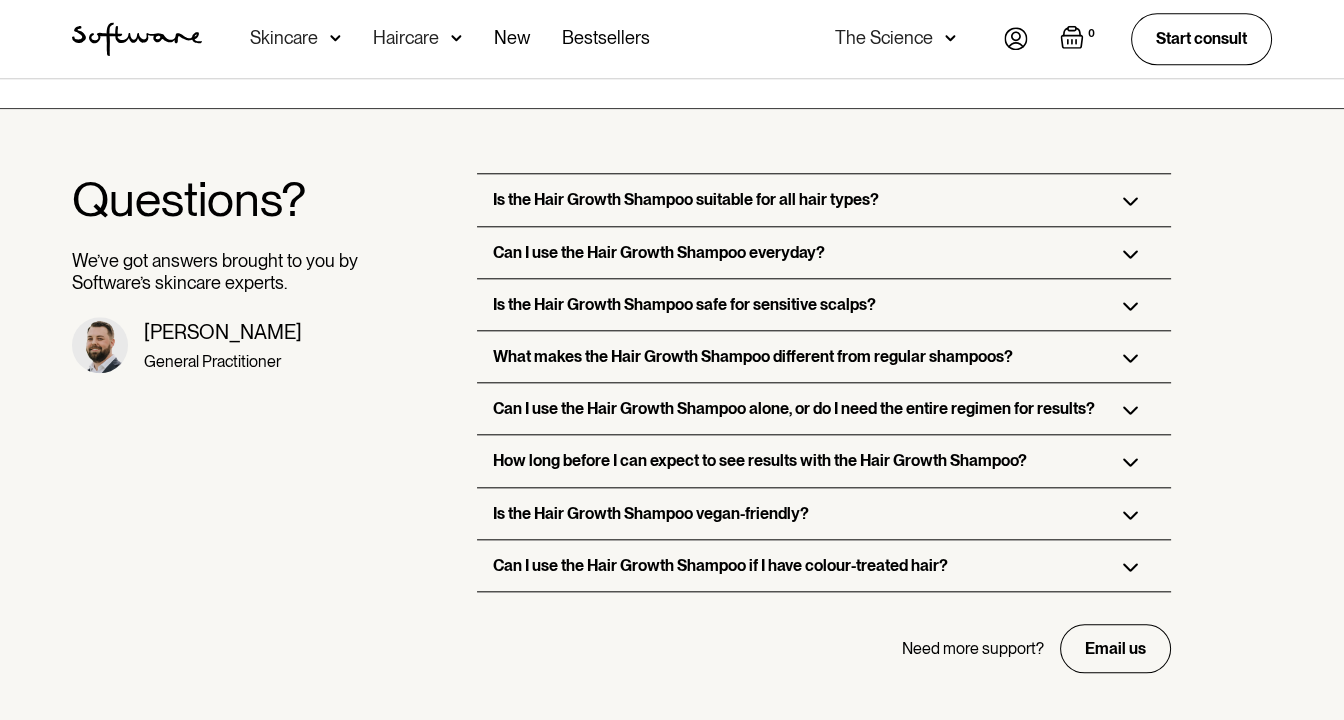 click on "Is the Hair Growth Shampoo suitable for all hair types?" at bounding box center (823, 199) 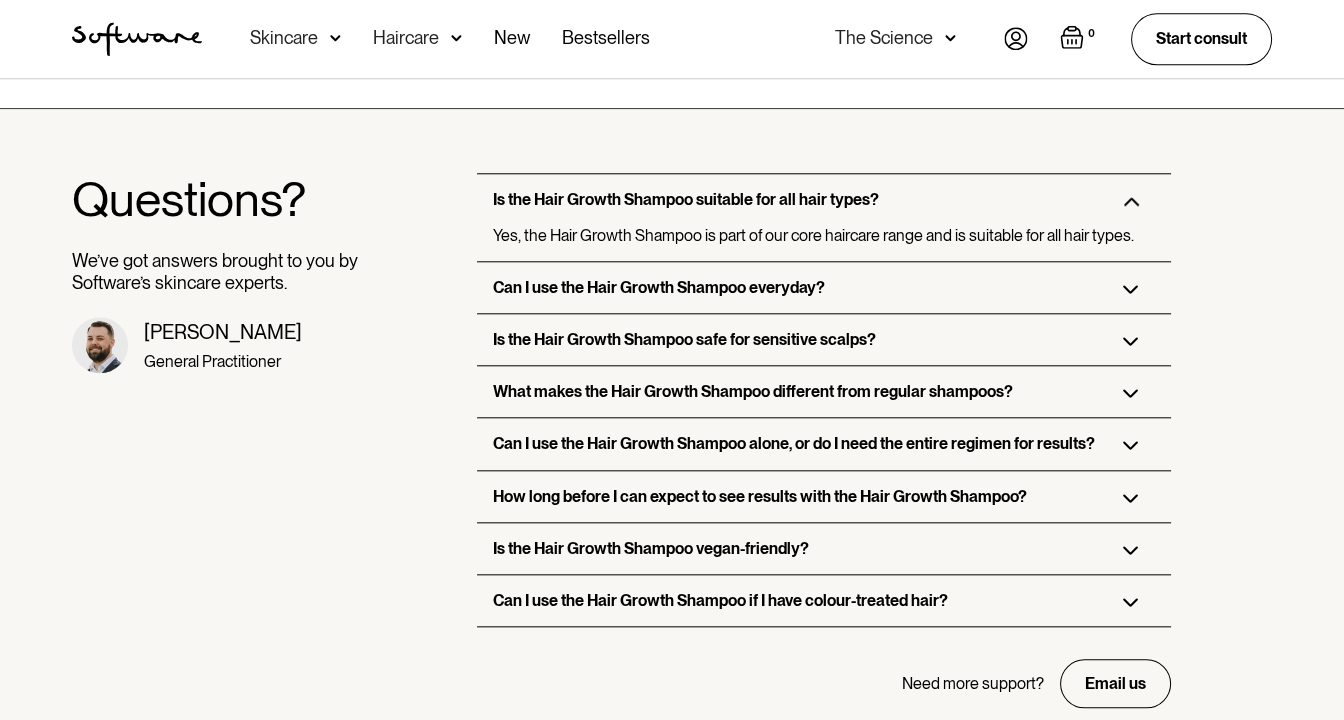 click on "Is the Hair Growth Shampoo suitable for all hair types?" at bounding box center [823, 199] 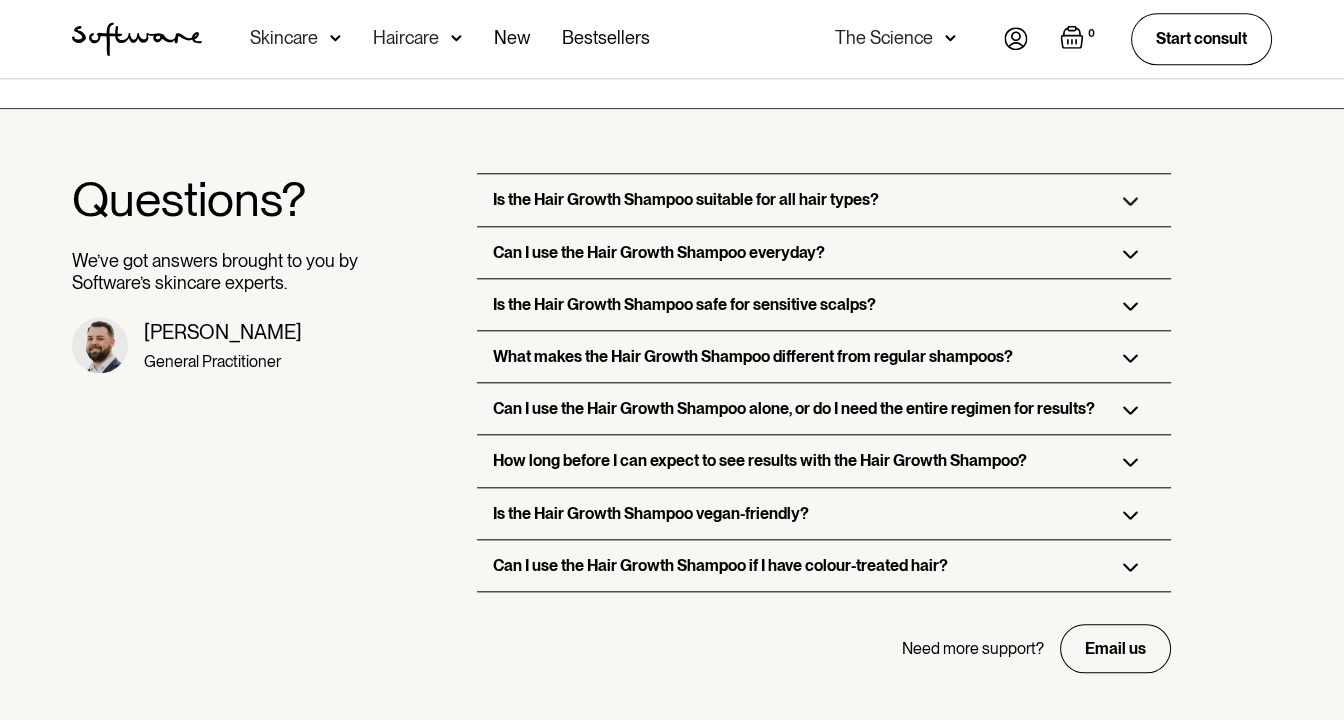 click on "What makes the Hair Growth Shampoo different from regular shampoos?" at bounding box center (753, 356) 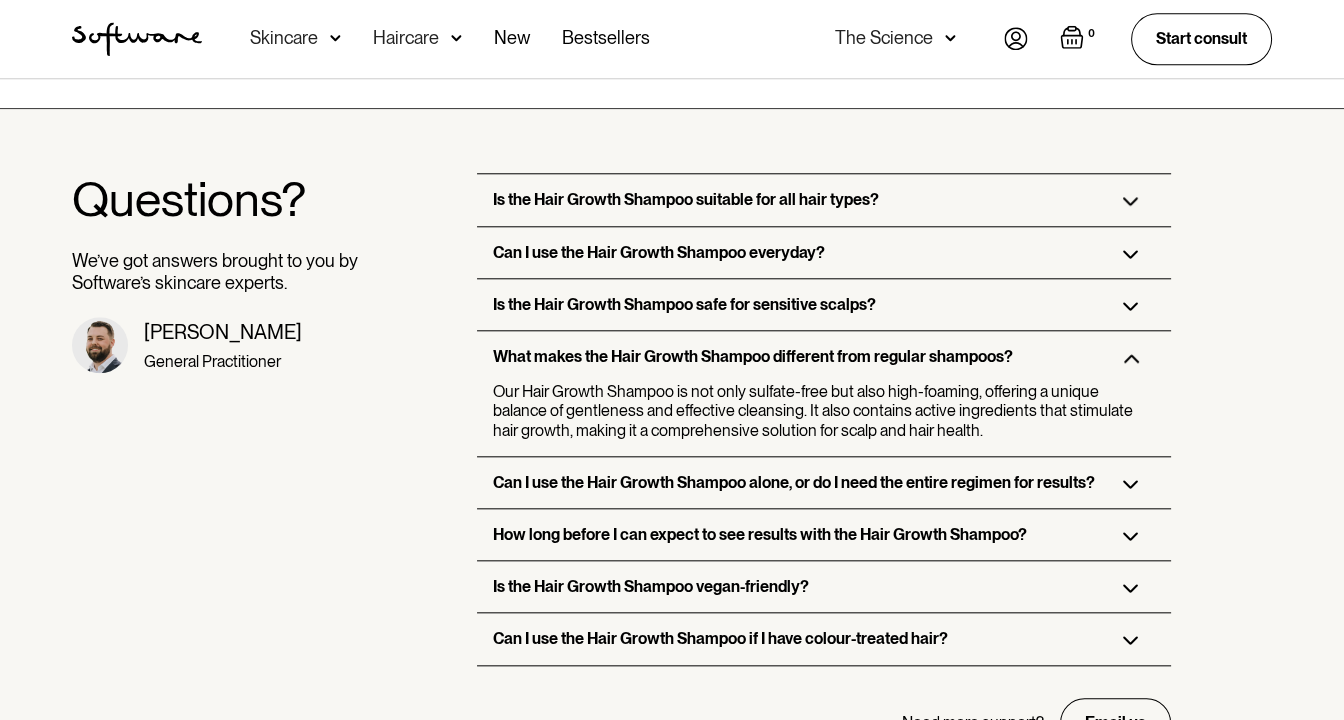 click on "What makes the Hair Growth Shampoo different from regular shampoos?" at bounding box center (753, 356) 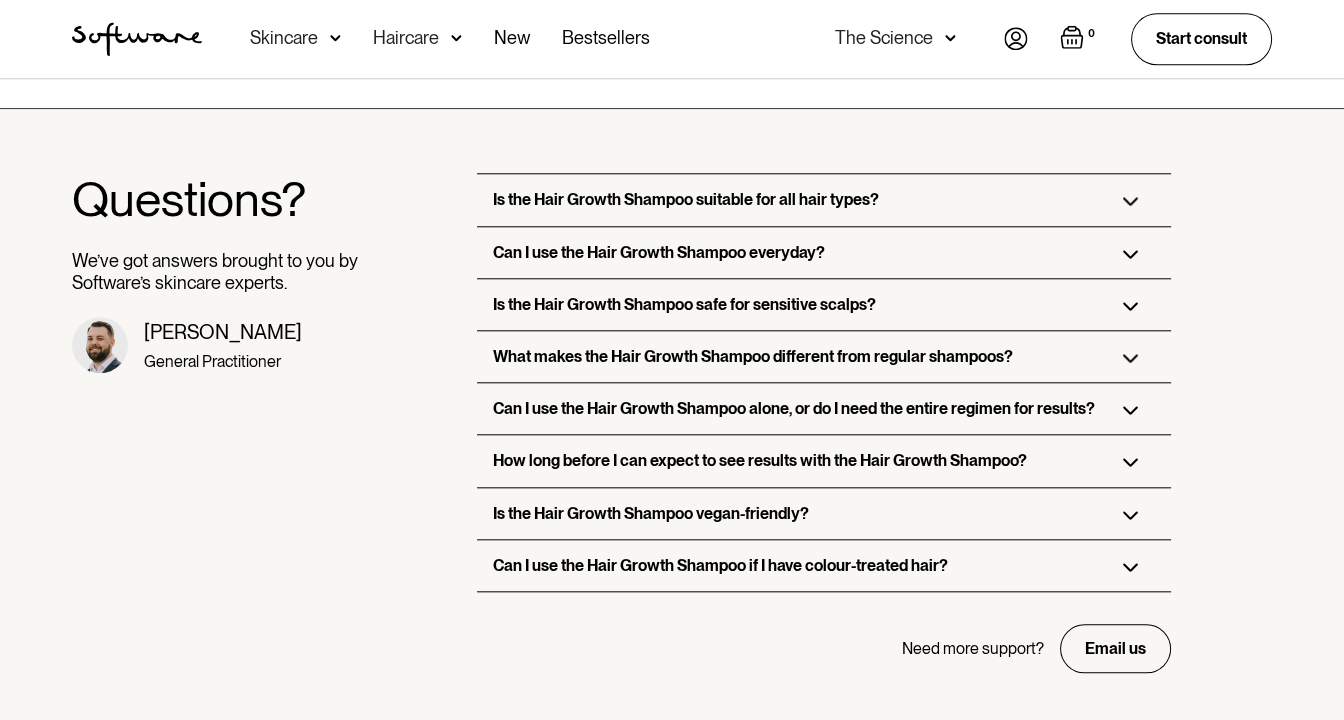 click on "How long before I can expect to see results with the Hair Growth Shampoo?" at bounding box center [760, 460] 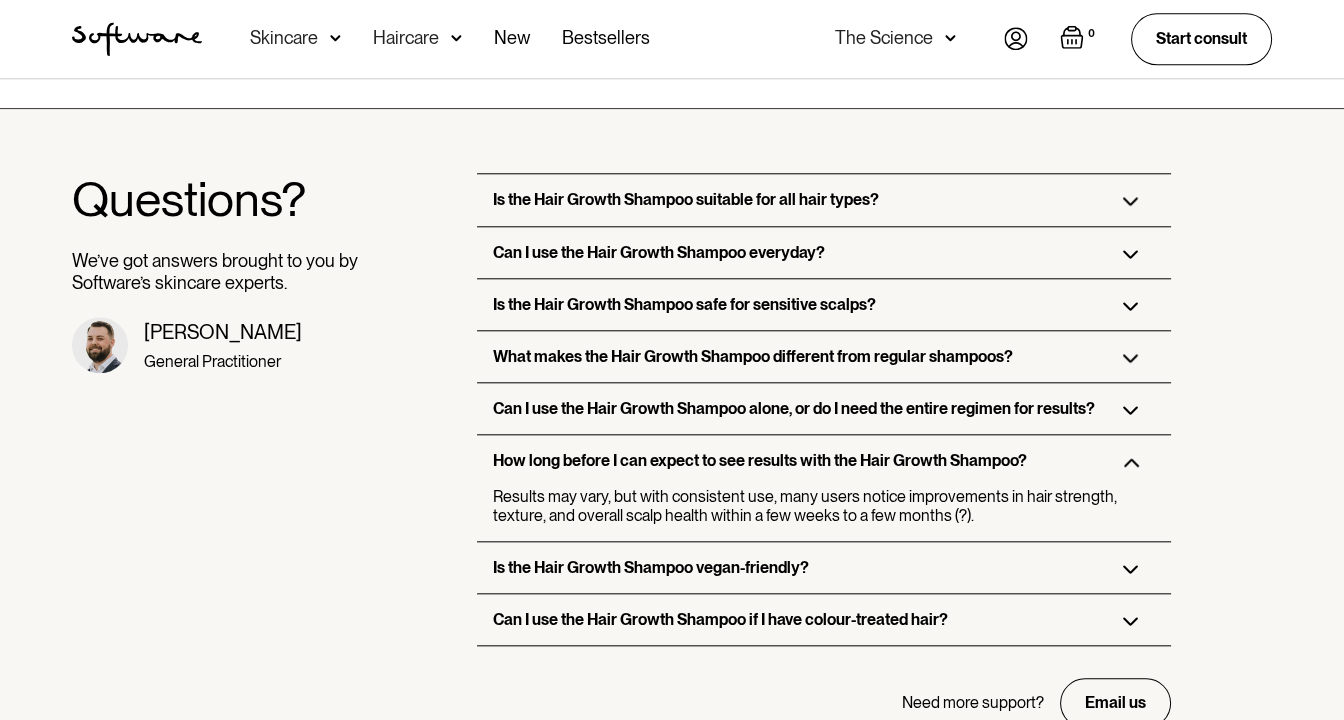 click on "Can I use the Hair Growth Shampoo alone, or do I need the entire regimen for results?" at bounding box center [823, 408] 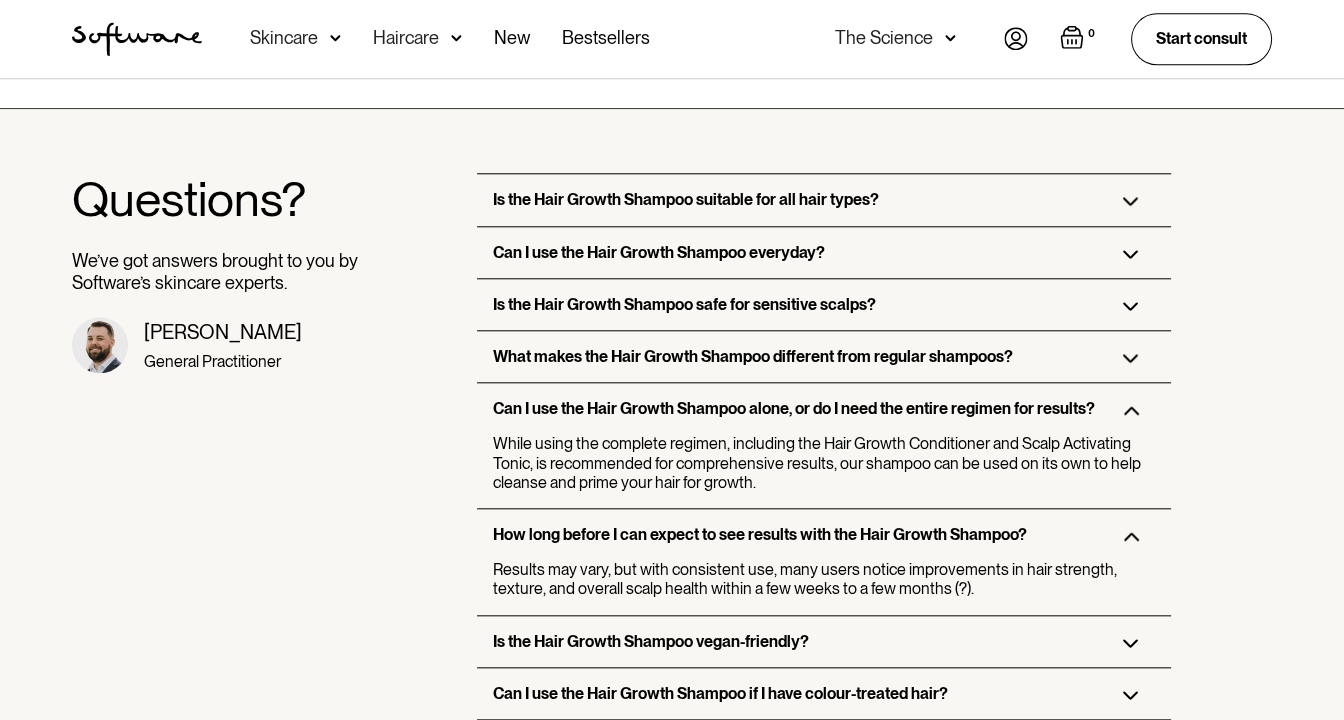 click on "What makes the Hair Growth Shampoo different from regular shampoos?" at bounding box center [823, 356] 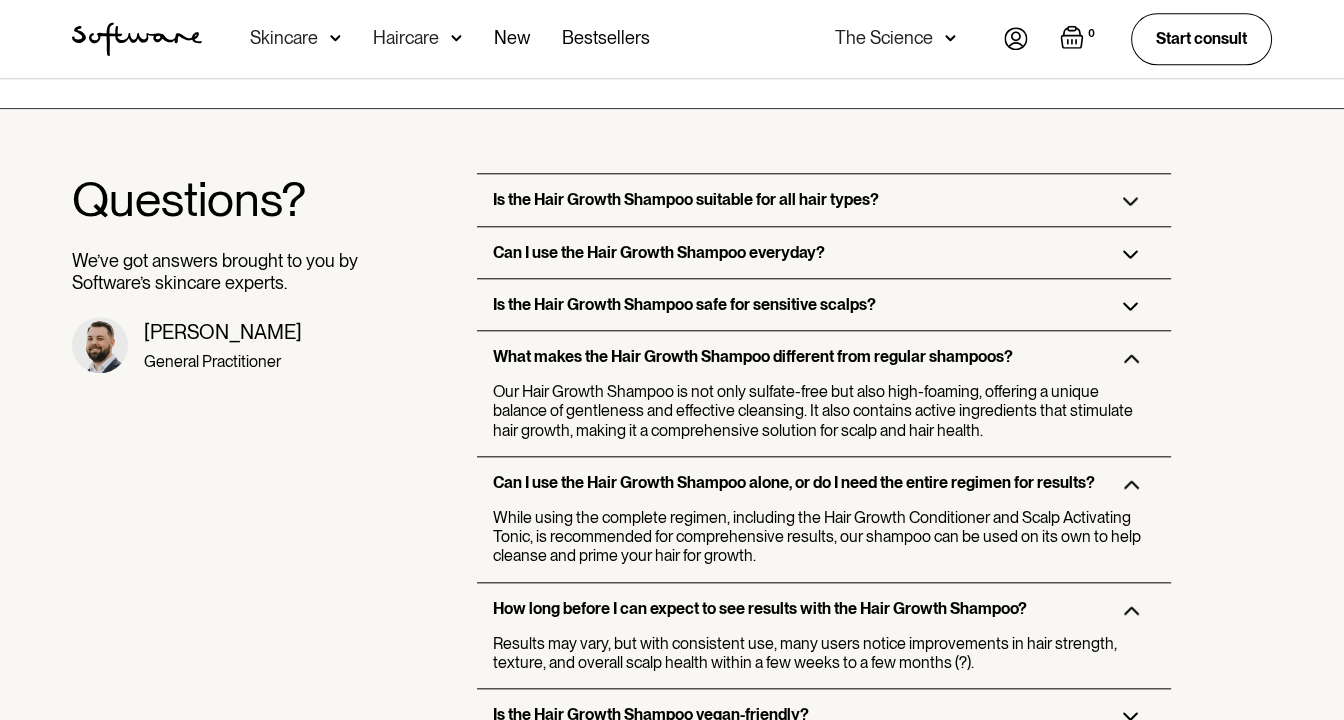 click on "What makes the Hair Growth Shampoo different from regular shampoos?" at bounding box center [823, 356] 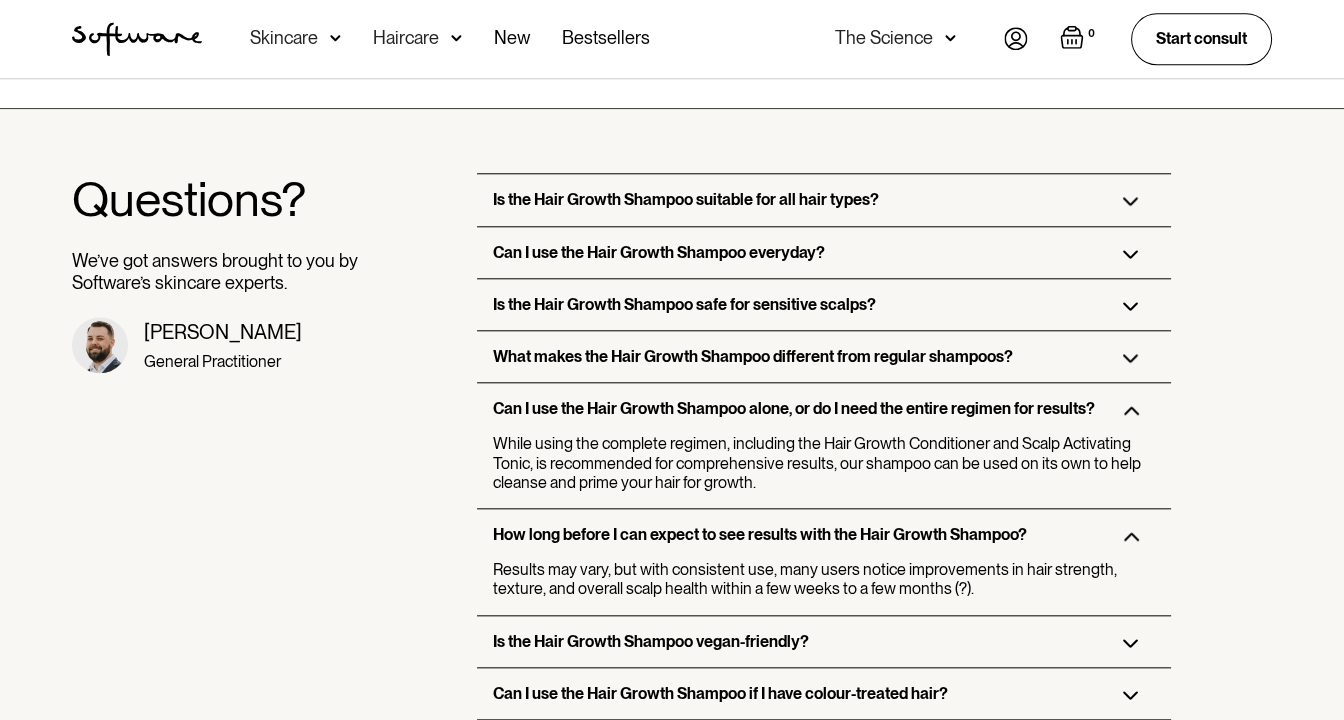click on "Can I use the Hair Growth Shampoo everyday?" at bounding box center (823, 252) 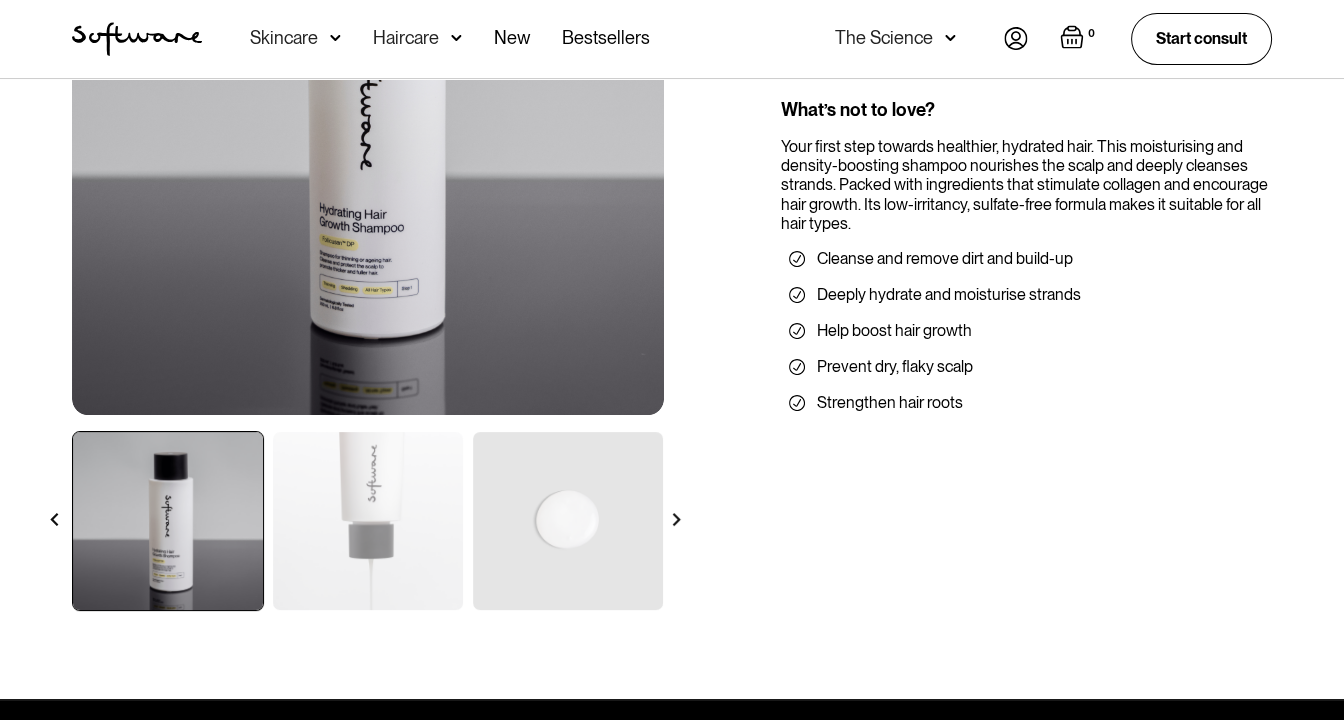 scroll, scrollTop: 0, scrollLeft: 0, axis: both 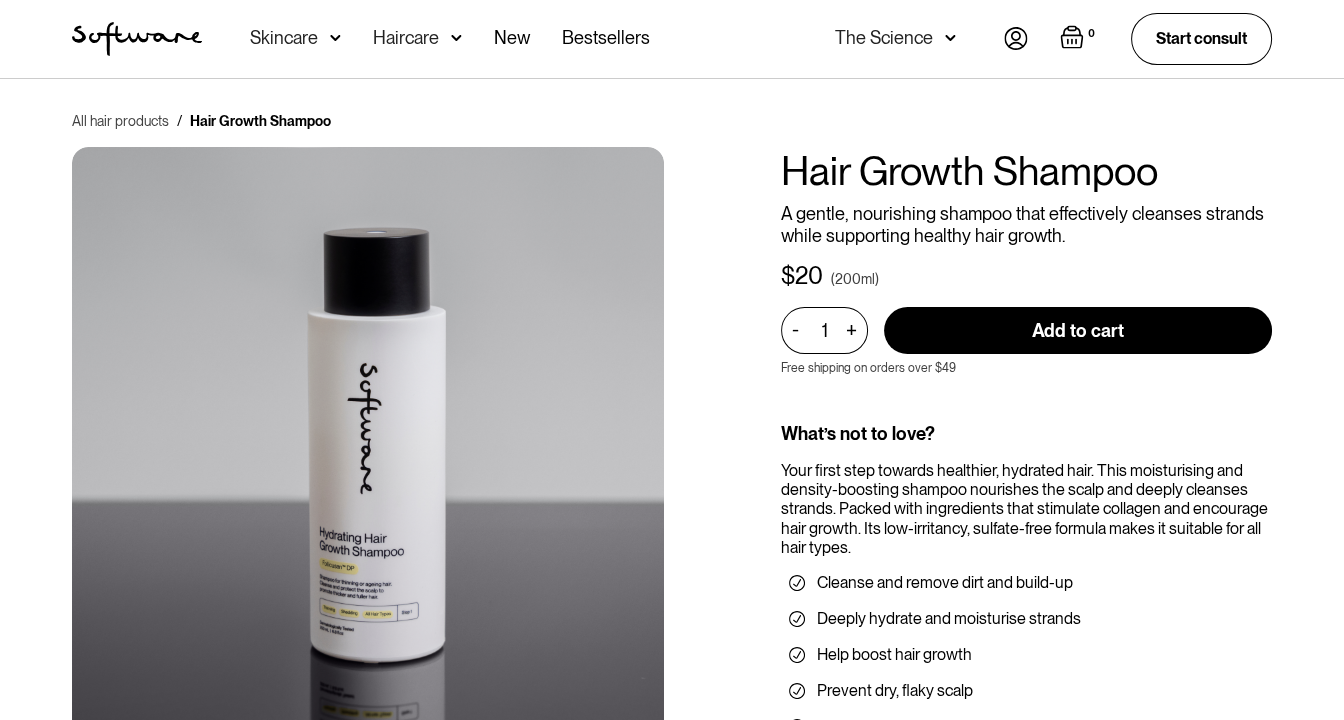 click on "All hair products" at bounding box center [120, 121] 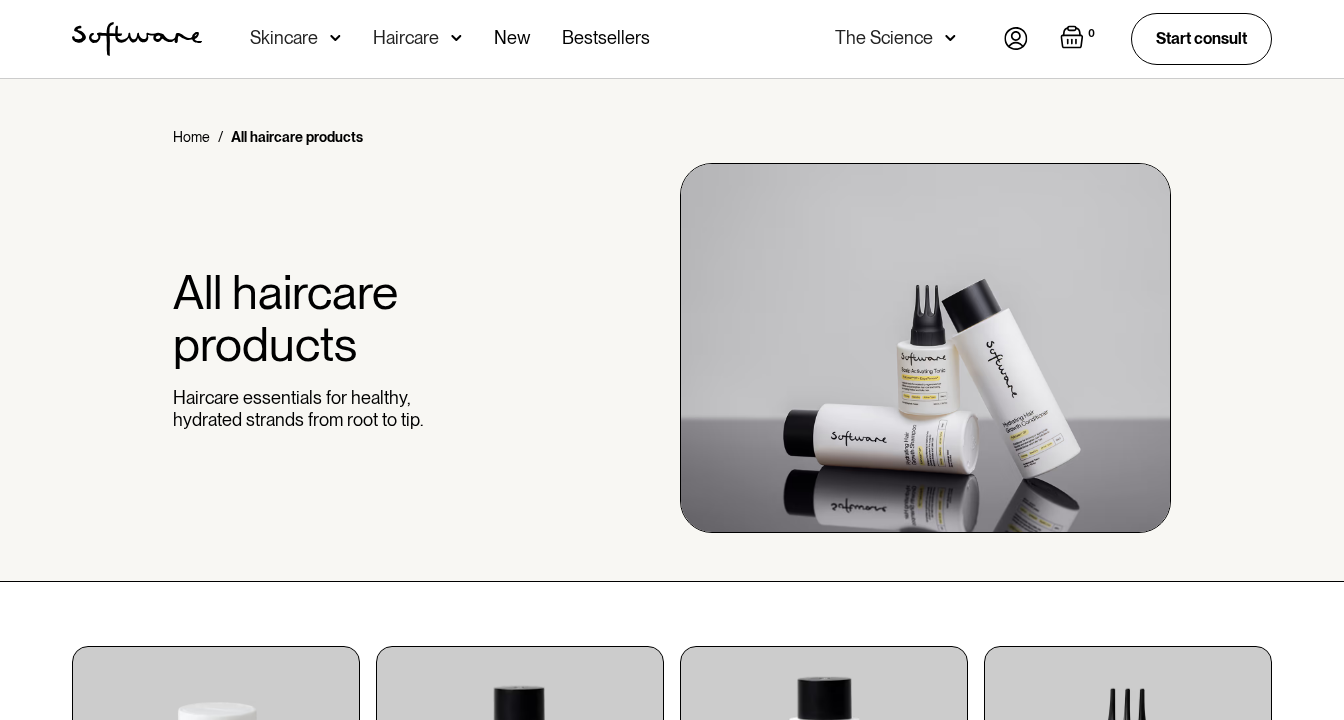 scroll, scrollTop: 400, scrollLeft: 0, axis: vertical 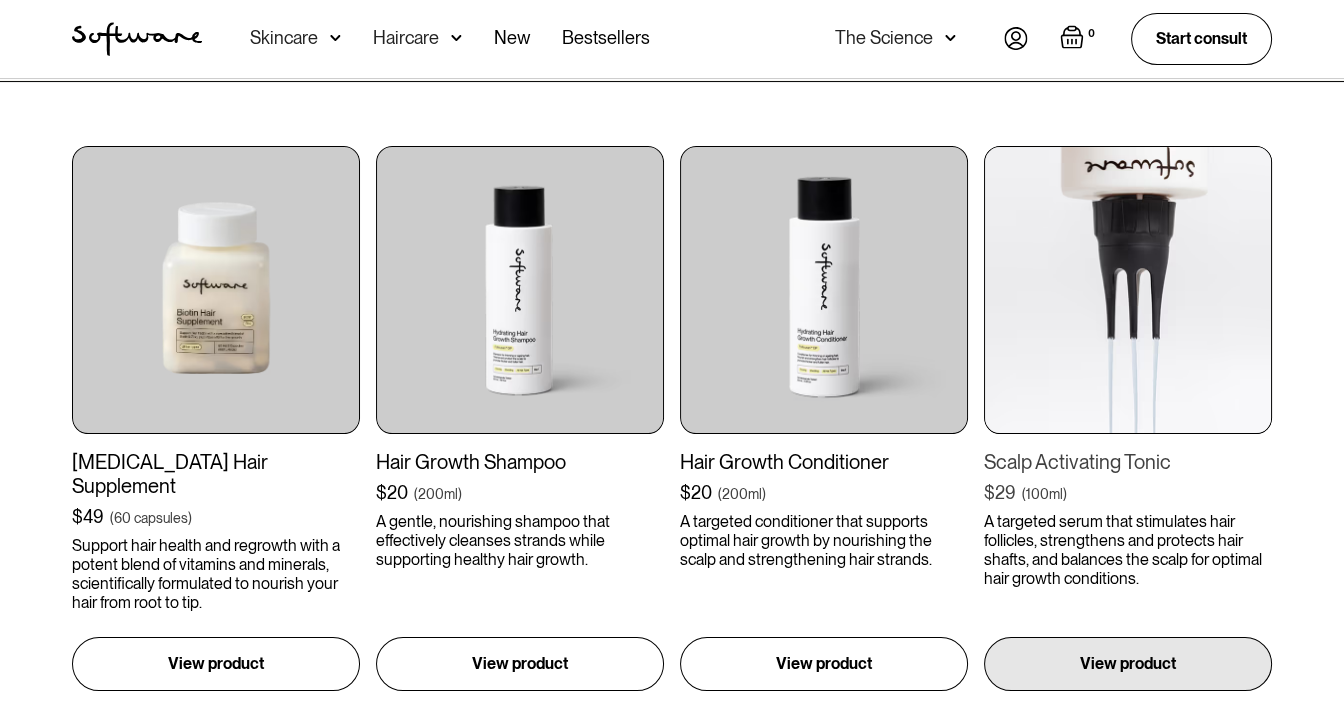 click at bounding box center (1128, 290) 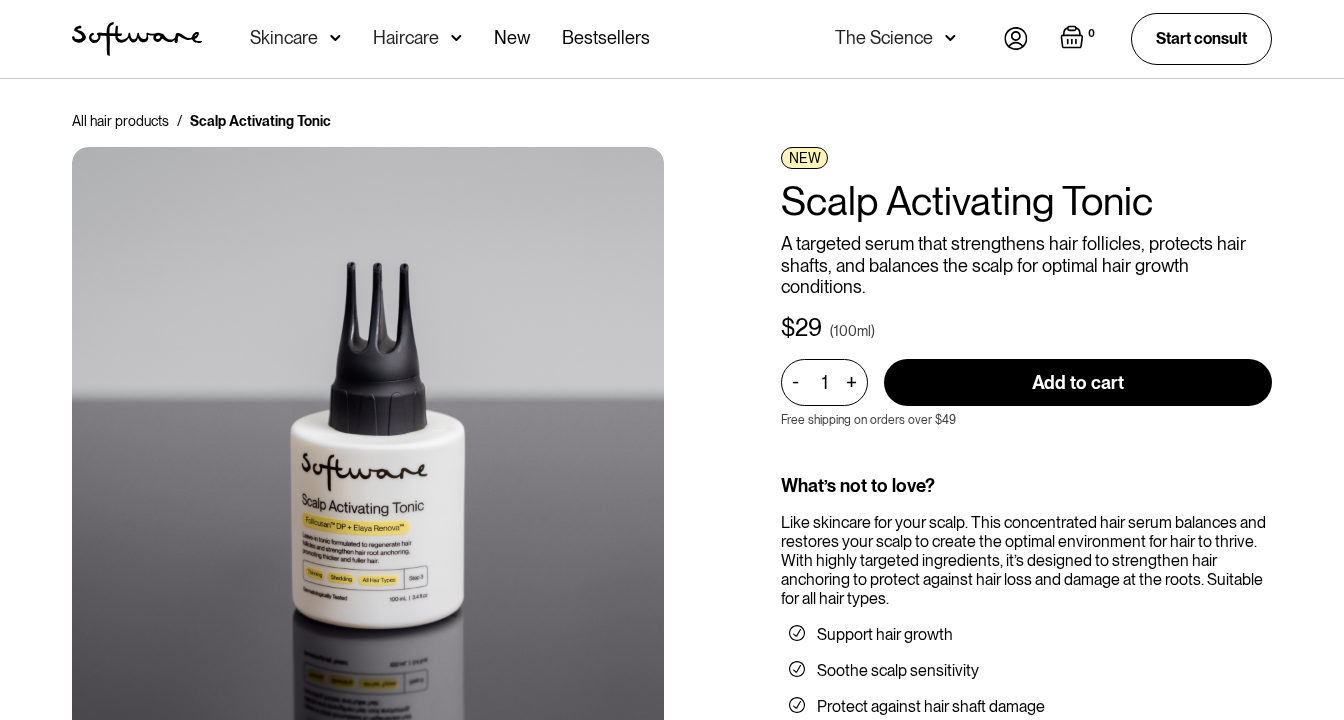 scroll, scrollTop: 0, scrollLeft: 0, axis: both 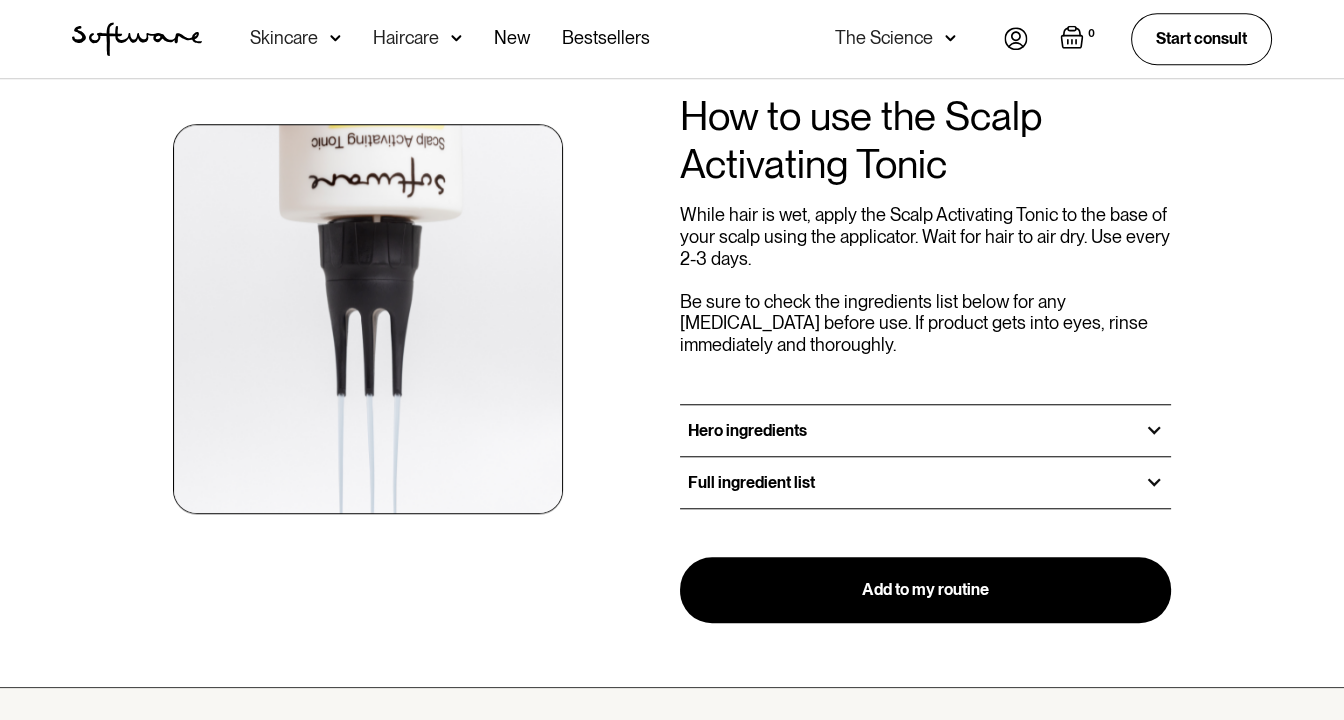 click on "Hero ingredients" at bounding box center [925, 430] 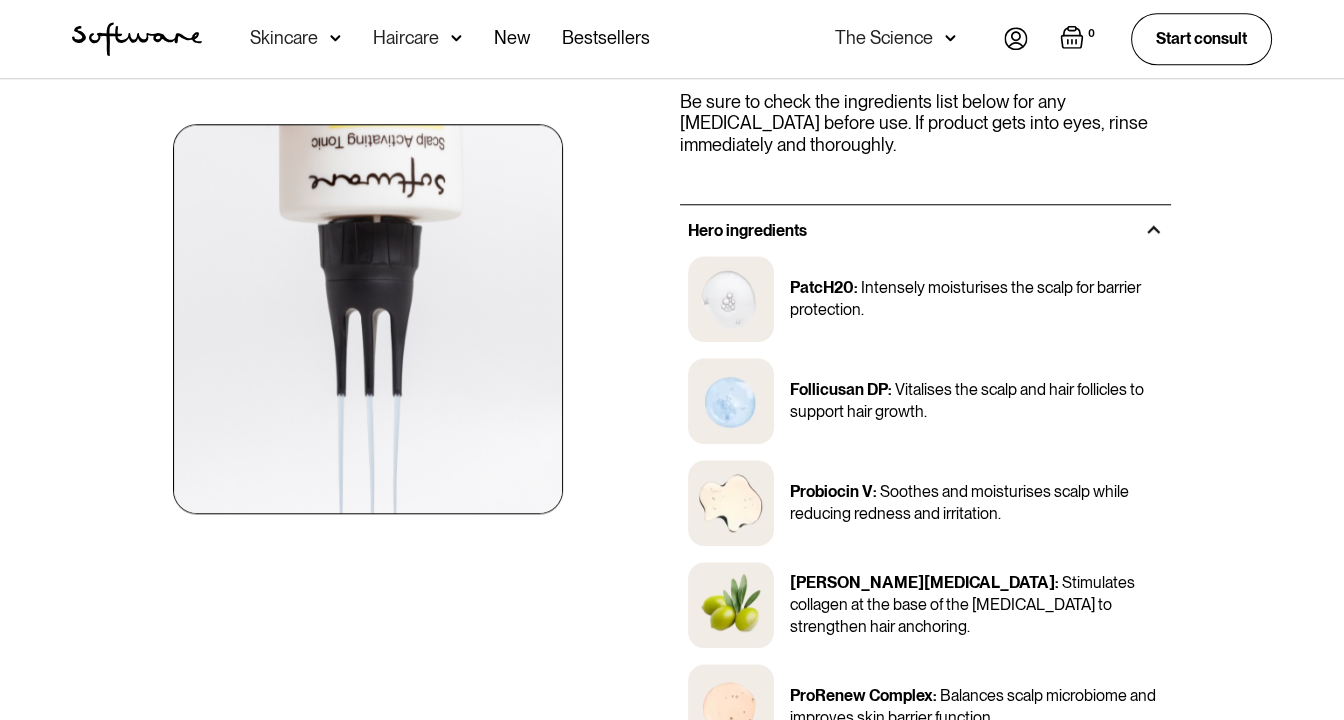 scroll, scrollTop: 2700, scrollLeft: 0, axis: vertical 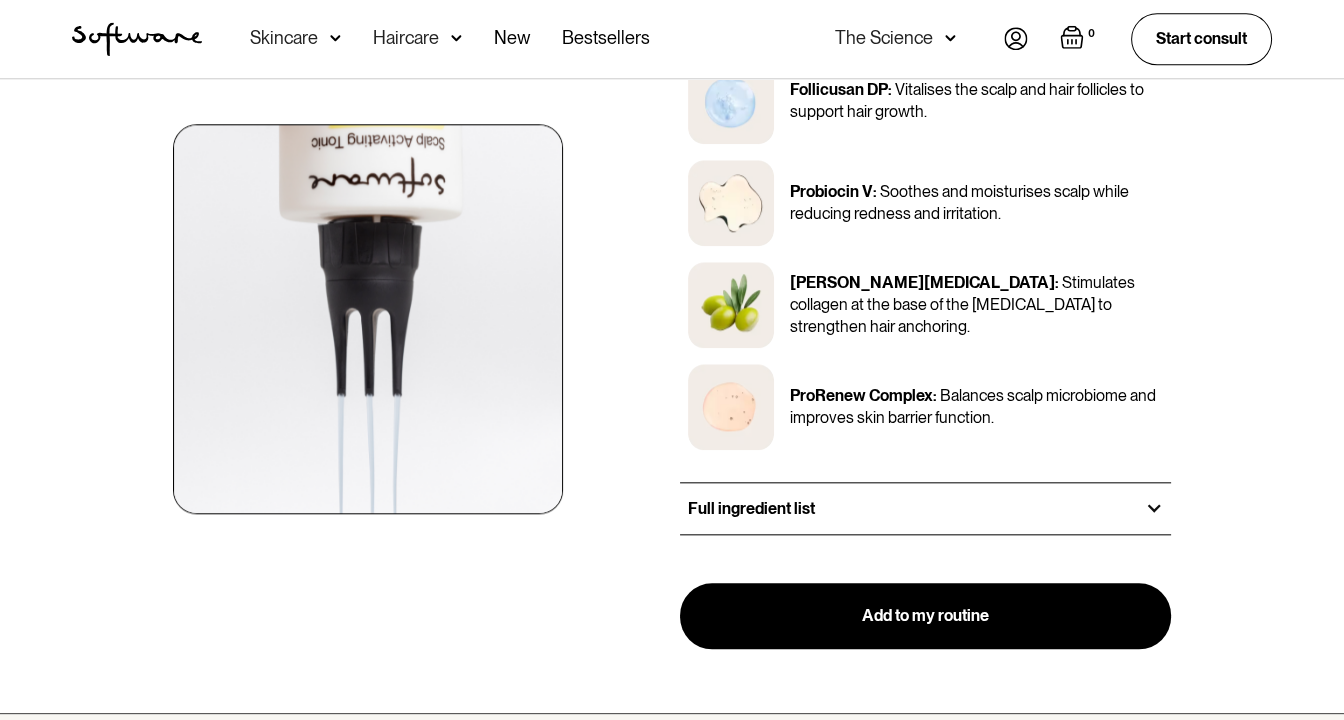 click on "Full ingredient list" at bounding box center [925, 508] 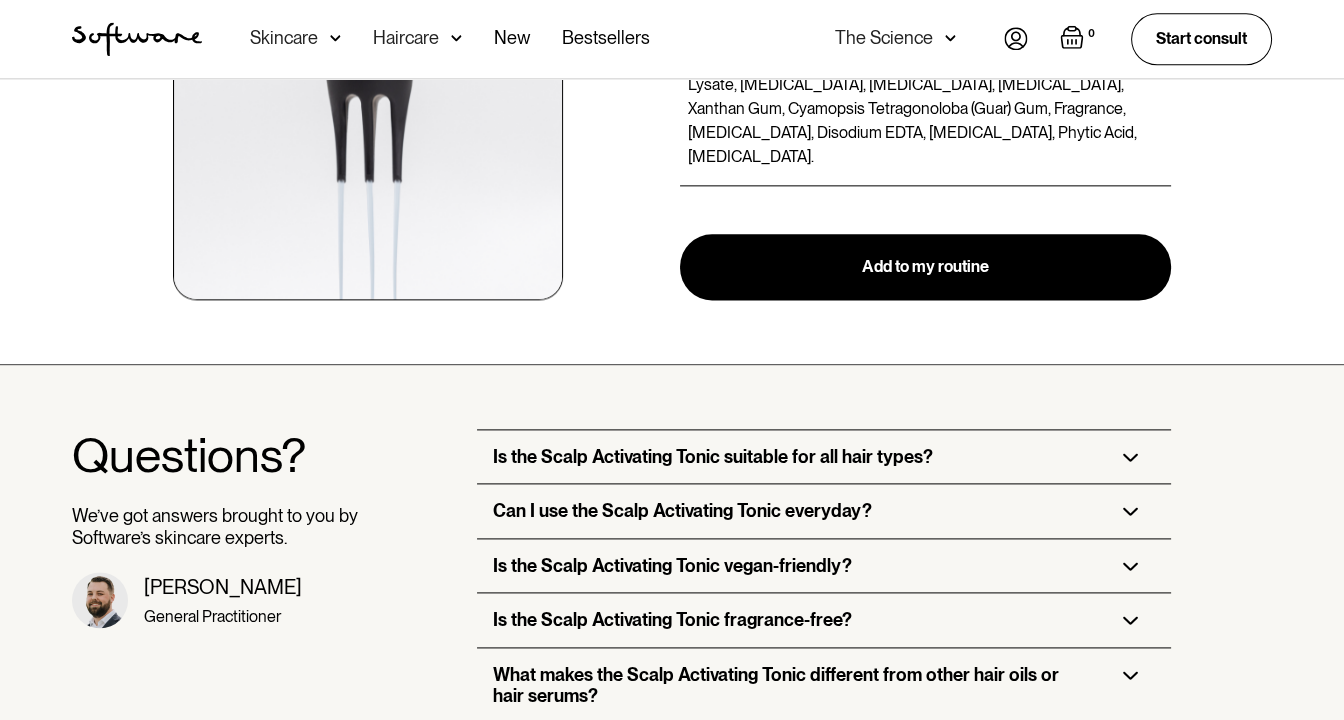 scroll, scrollTop: 3400, scrollLeft: 0, axis: vertical 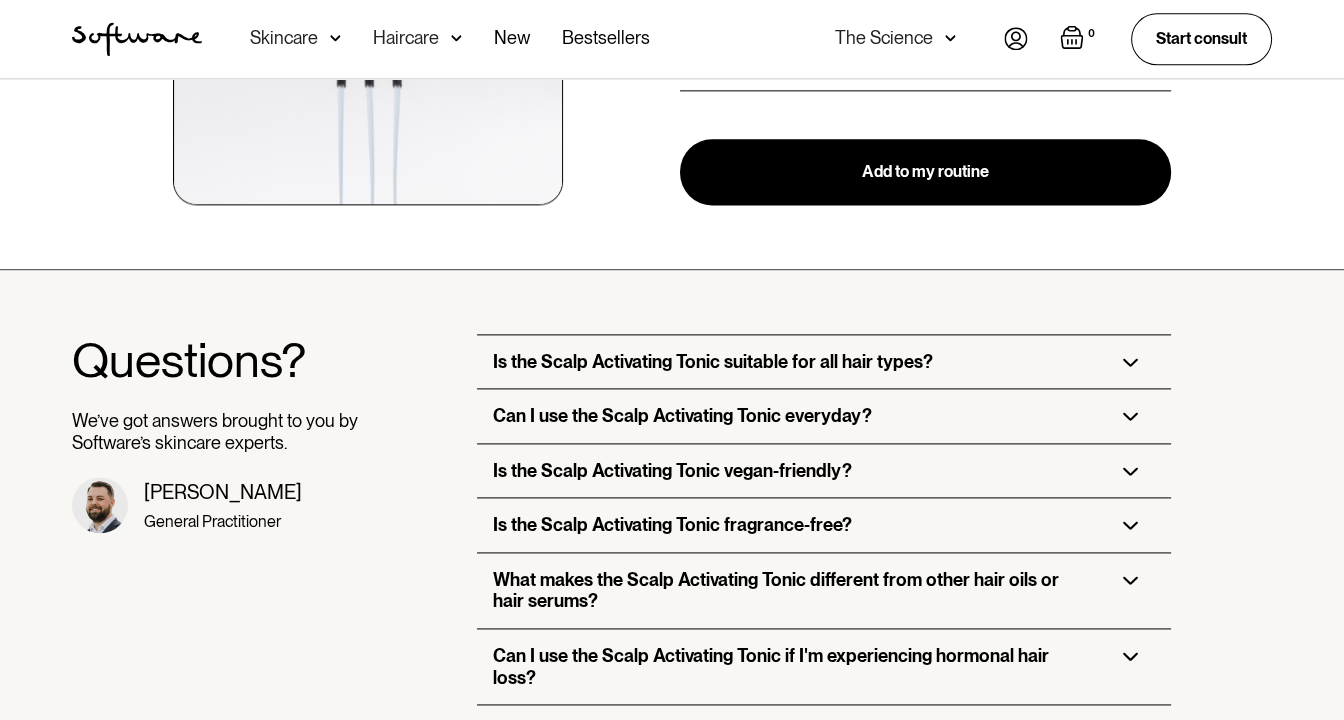 click on "Can I use the Scalp Activating Tonic everyday?" at bounding box center [823, 416] 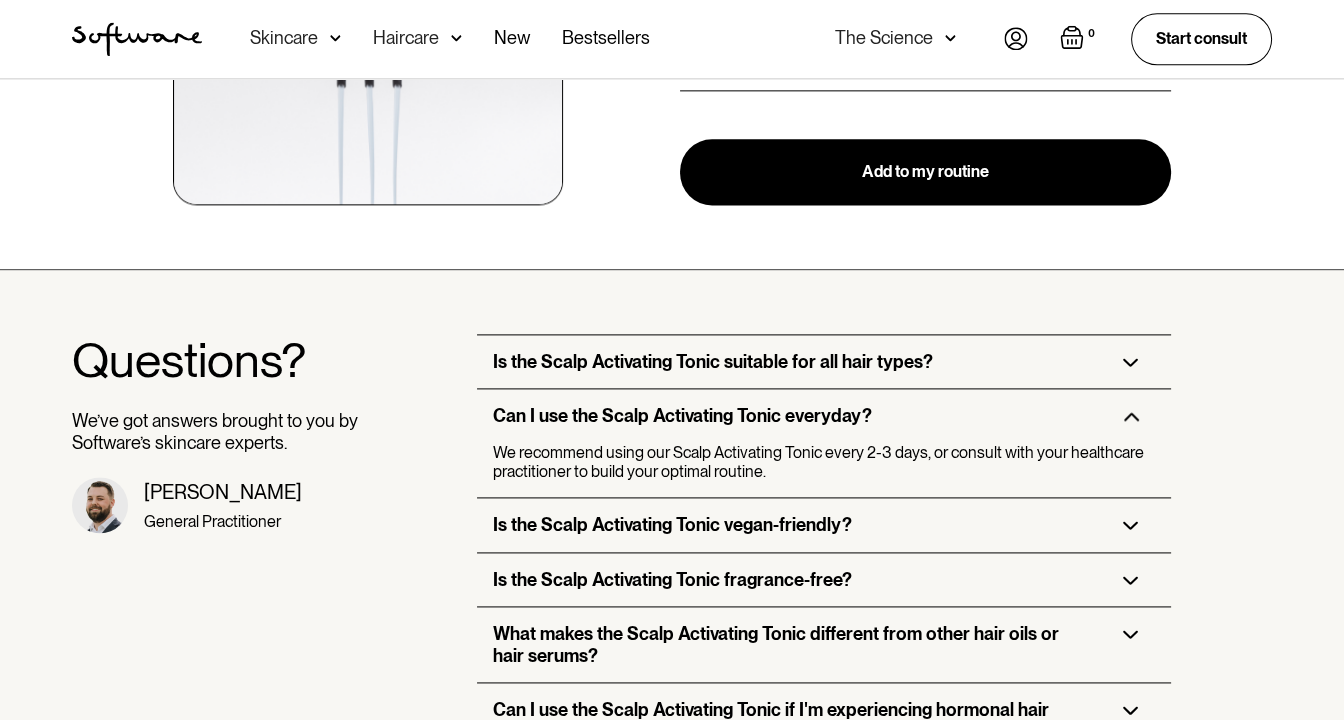 click on "Can I use the Scalp Activating Tonic everyday?" at bounding box center (823, 416) 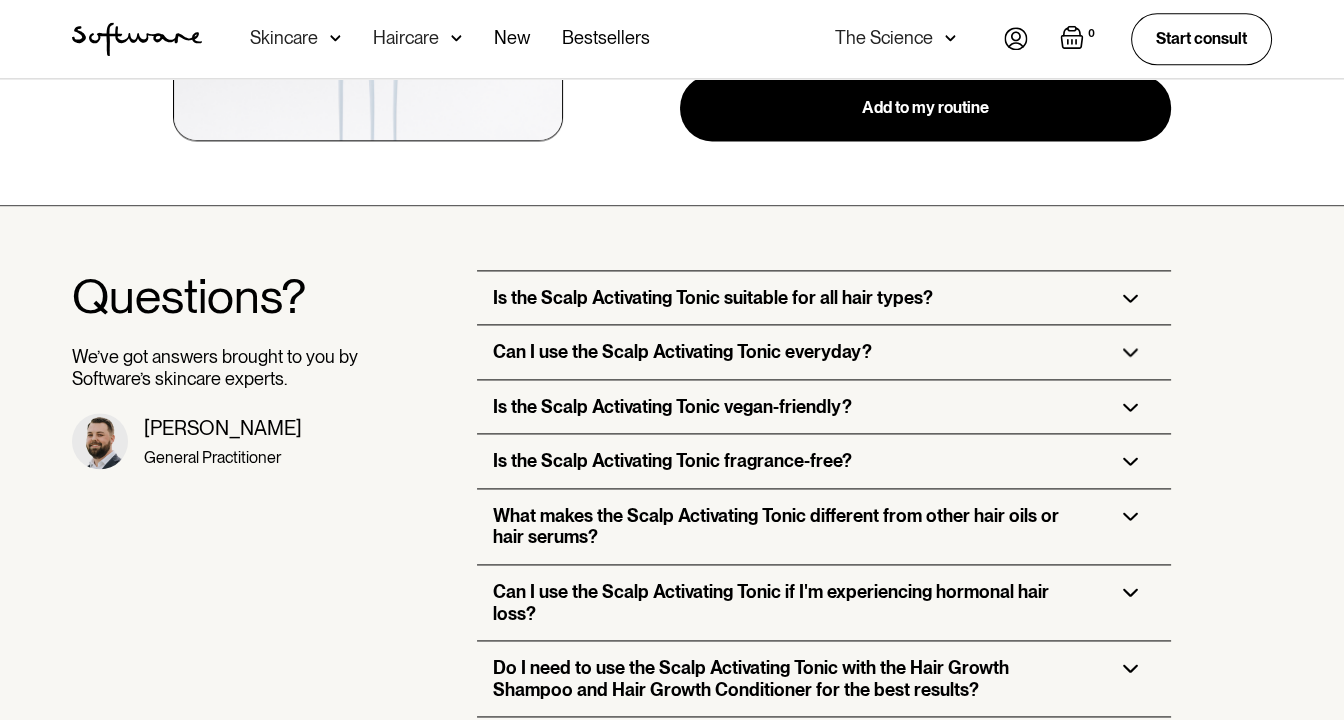 scroll, scrollTop: 3500, scrollLeft: 0, axis: vertical 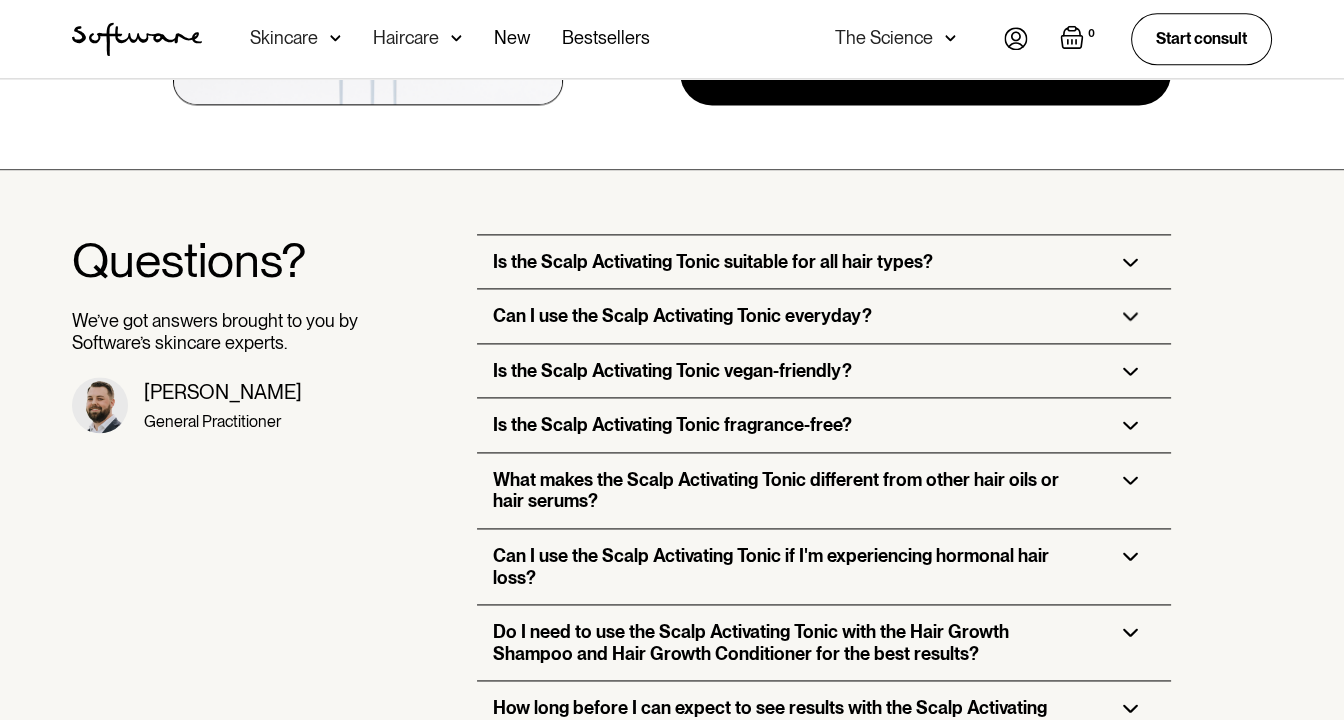click on "Is the Scalp Activating Tonic fragrance-free?" at bounding box center [823, 425] 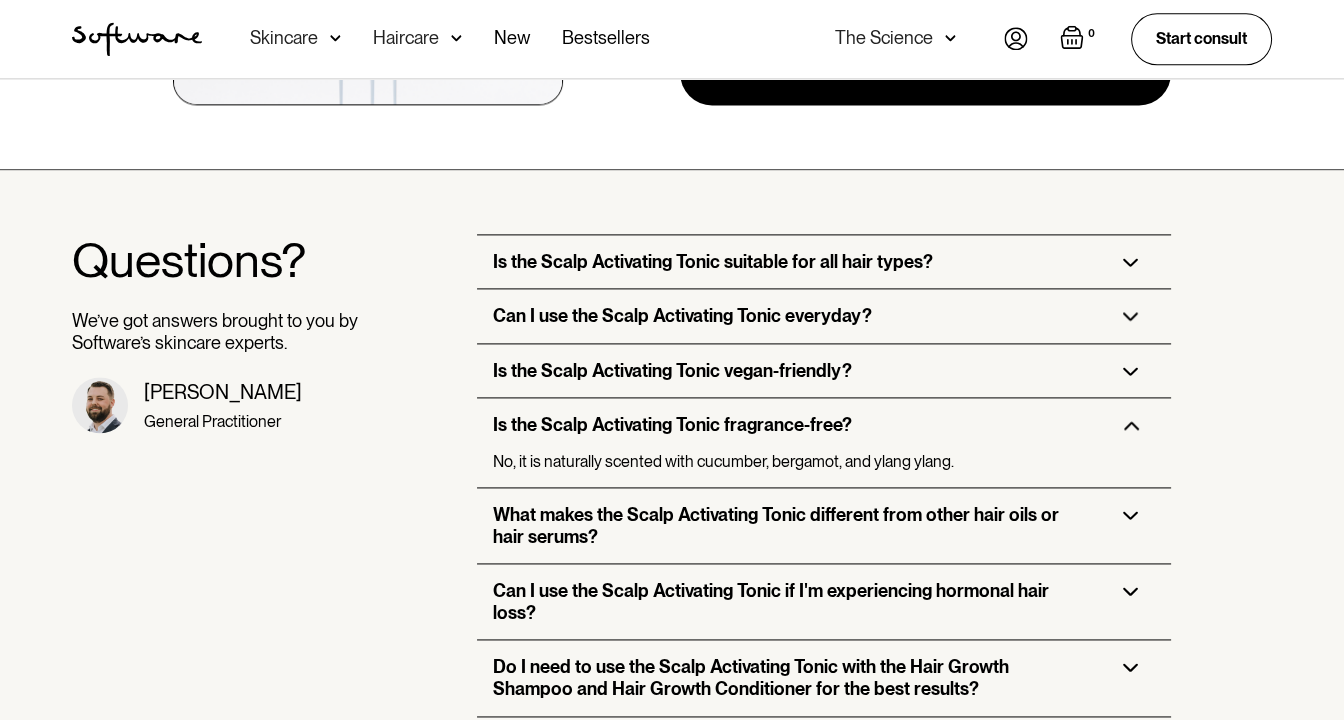 click on "Is the Scalp Activating Tonic fragrance-free?" at bounding box center (823, 425) 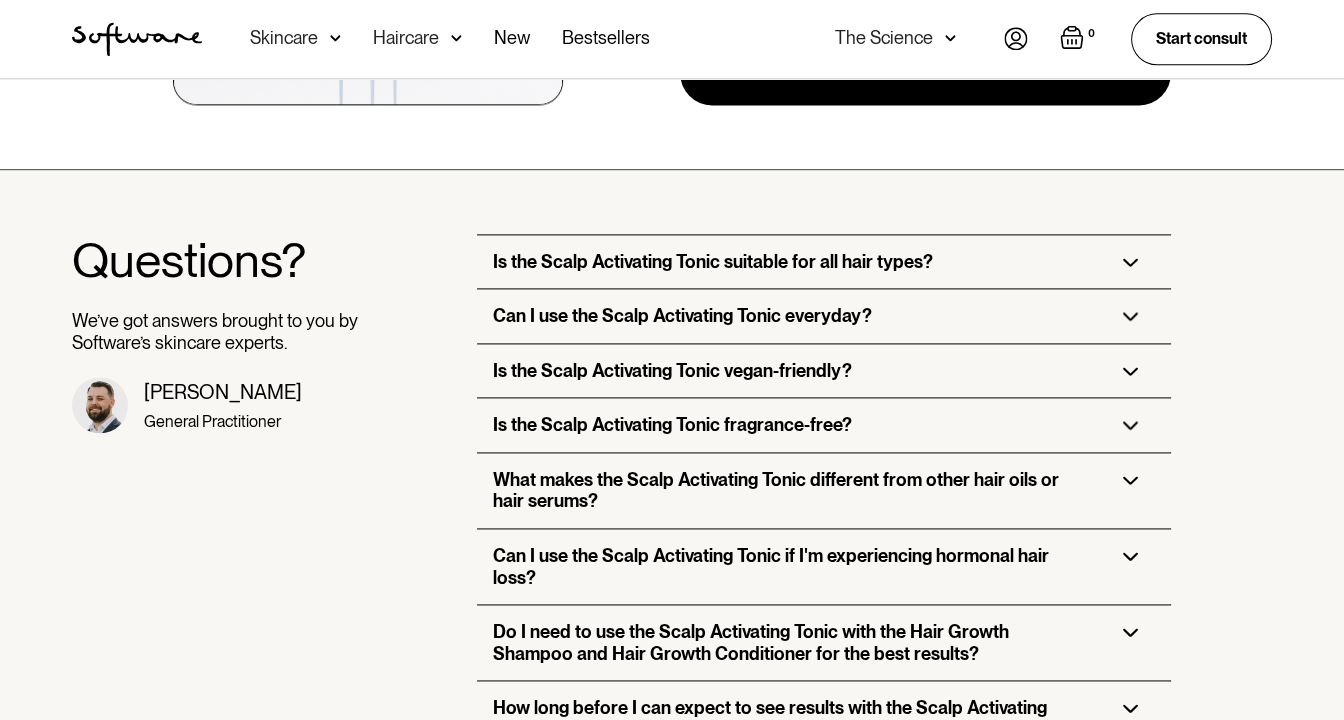 scroll, scrollTop: 3600, scrollLeft: 0, axis: vertical 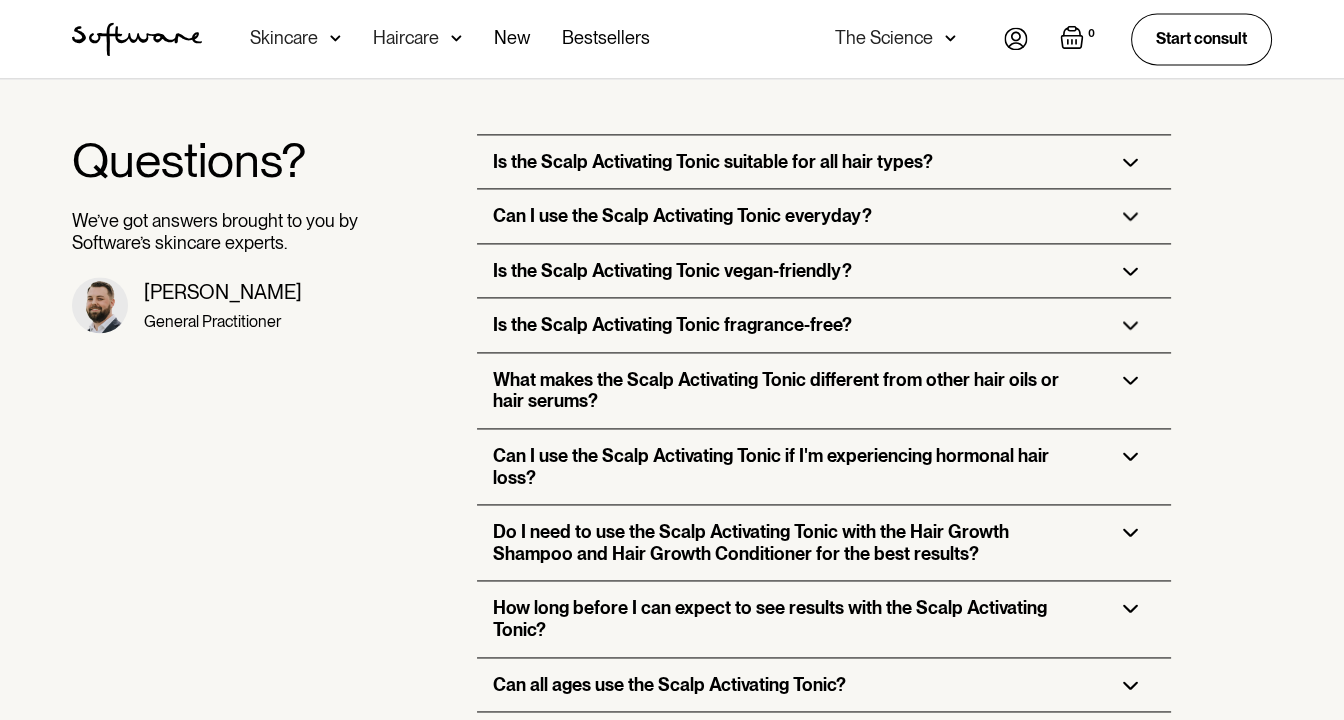 click on "What makes the Scalp Activating Tonic different from other hair oils or hair serums?" at bounding box center [791, 390] 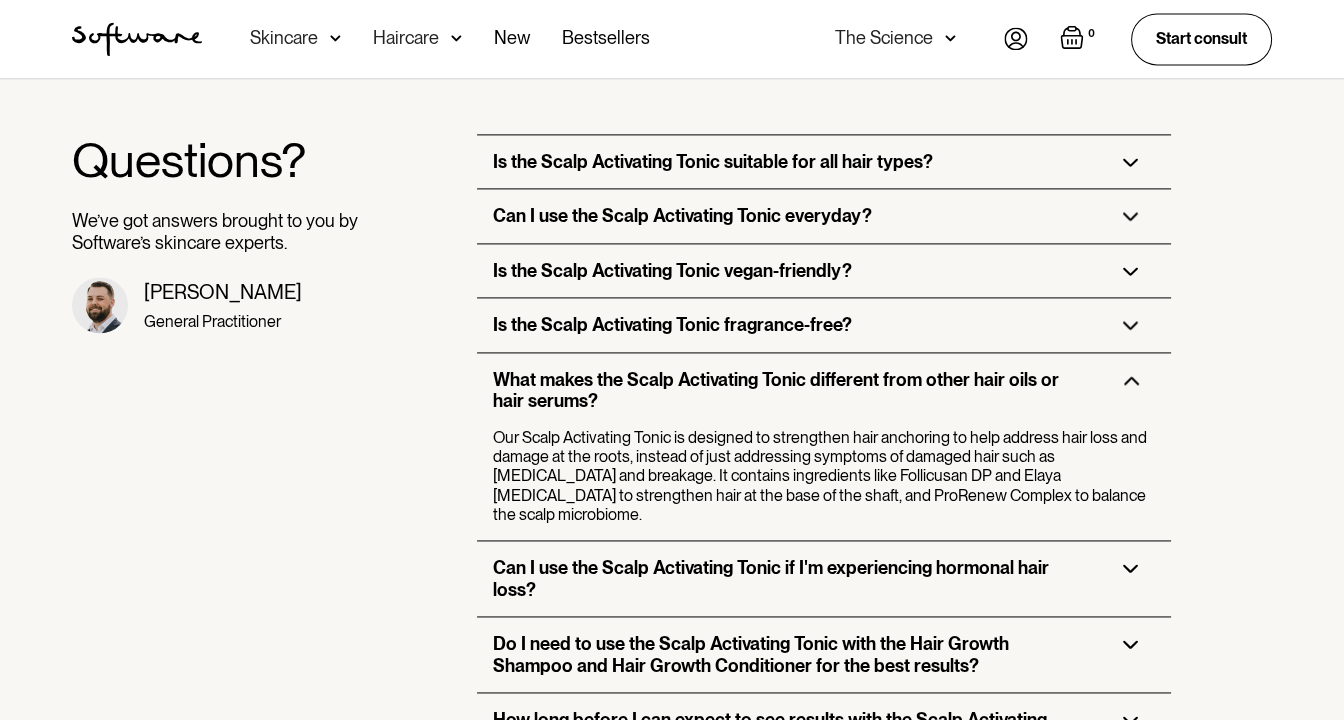 click on "What makes the Scalp Activating Tonic different from other hair oils or hair serums?" at bounding box center [791, 390] 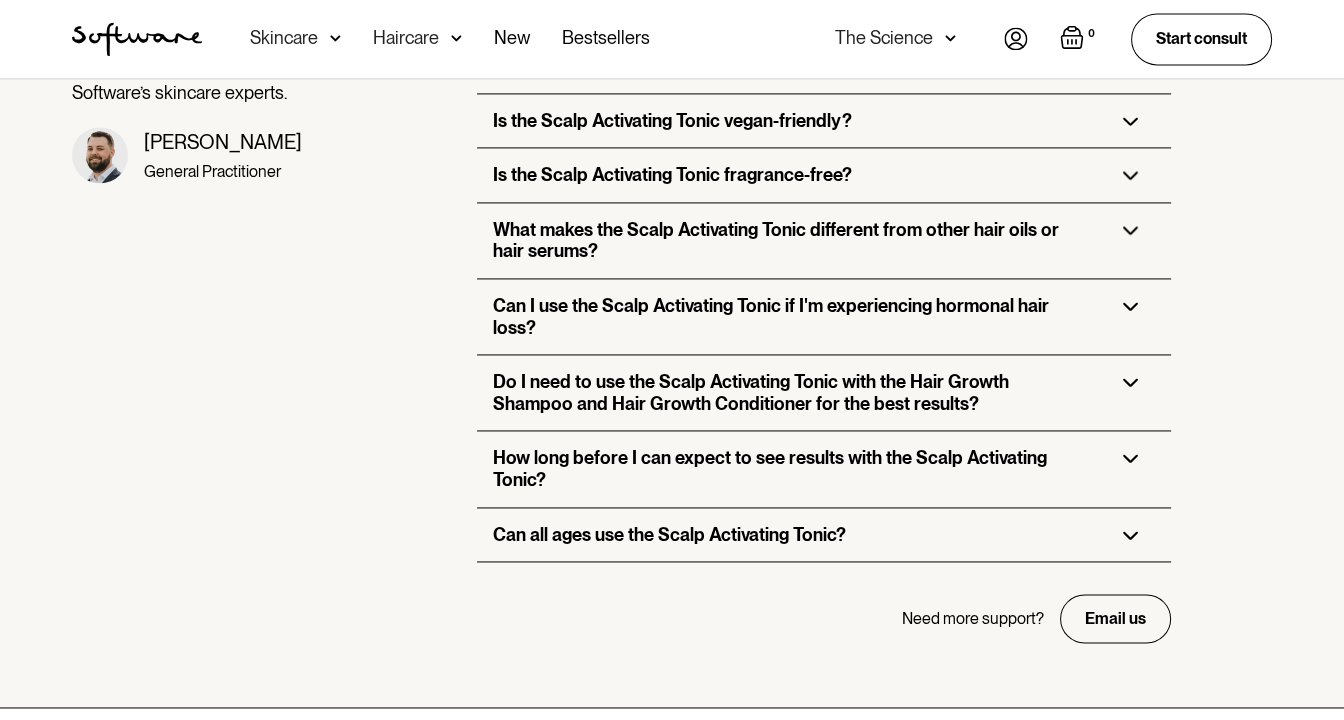 scroll, scrollTop: 3800, scrollLeft: 0, axis: vertical 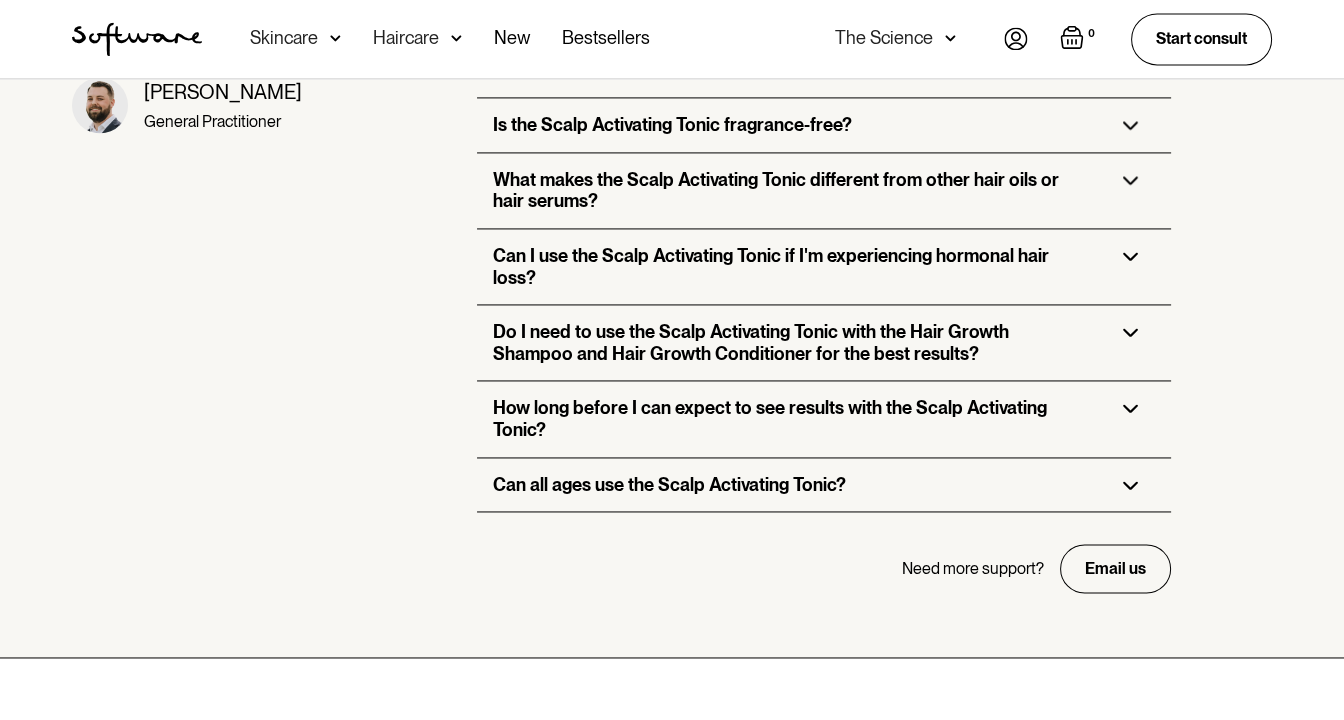 click on "How long before I can expect to see results with the Scalp Activating Tonic?" at bounding box center (791, 418) 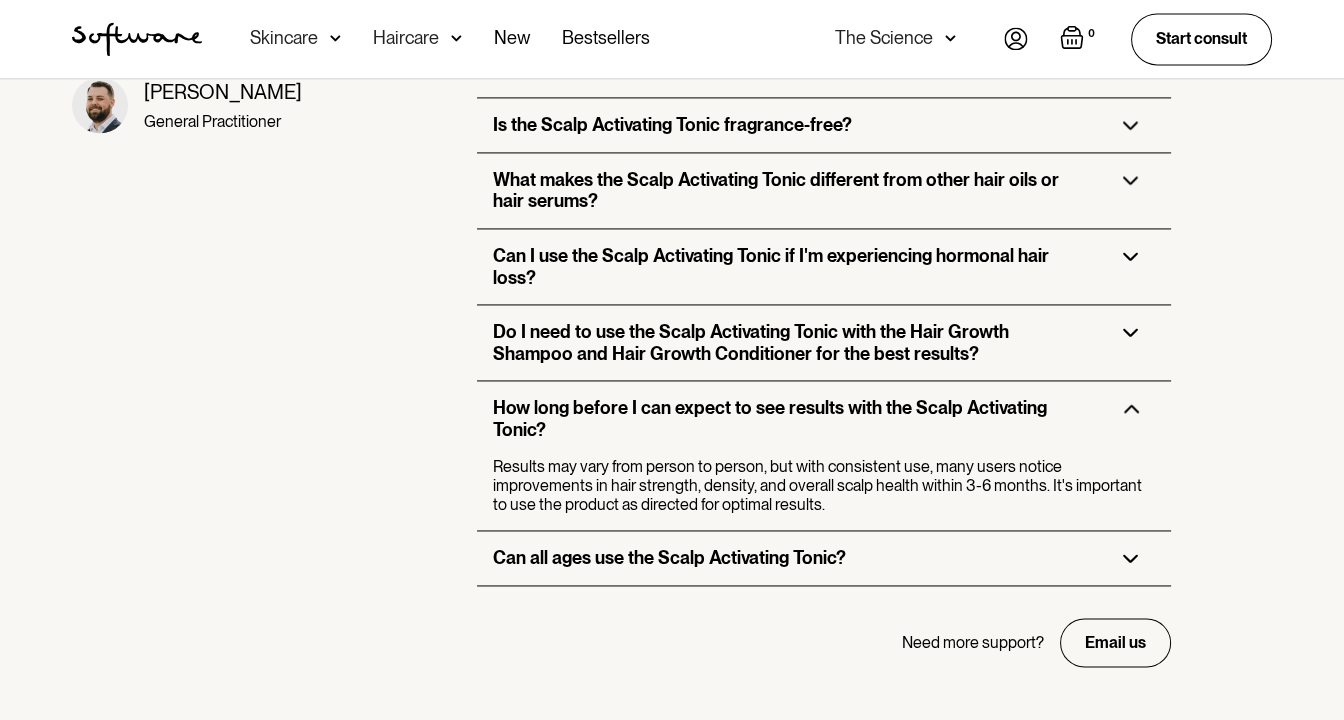 click on "How long before I can expect to see results with the Scalp Activating Tonic?" at bounding box center (791, 418) 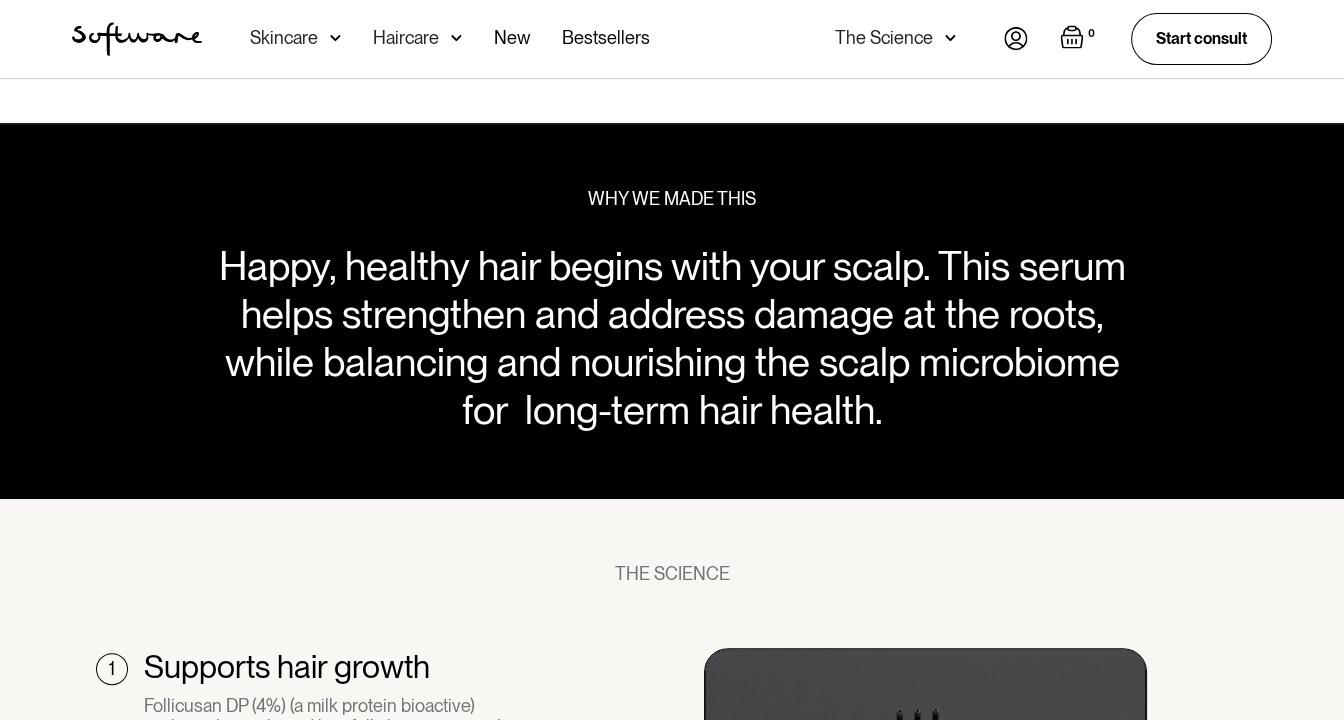 scroll, scrollTop: 200, scrollLeft: 0, axis: vertical 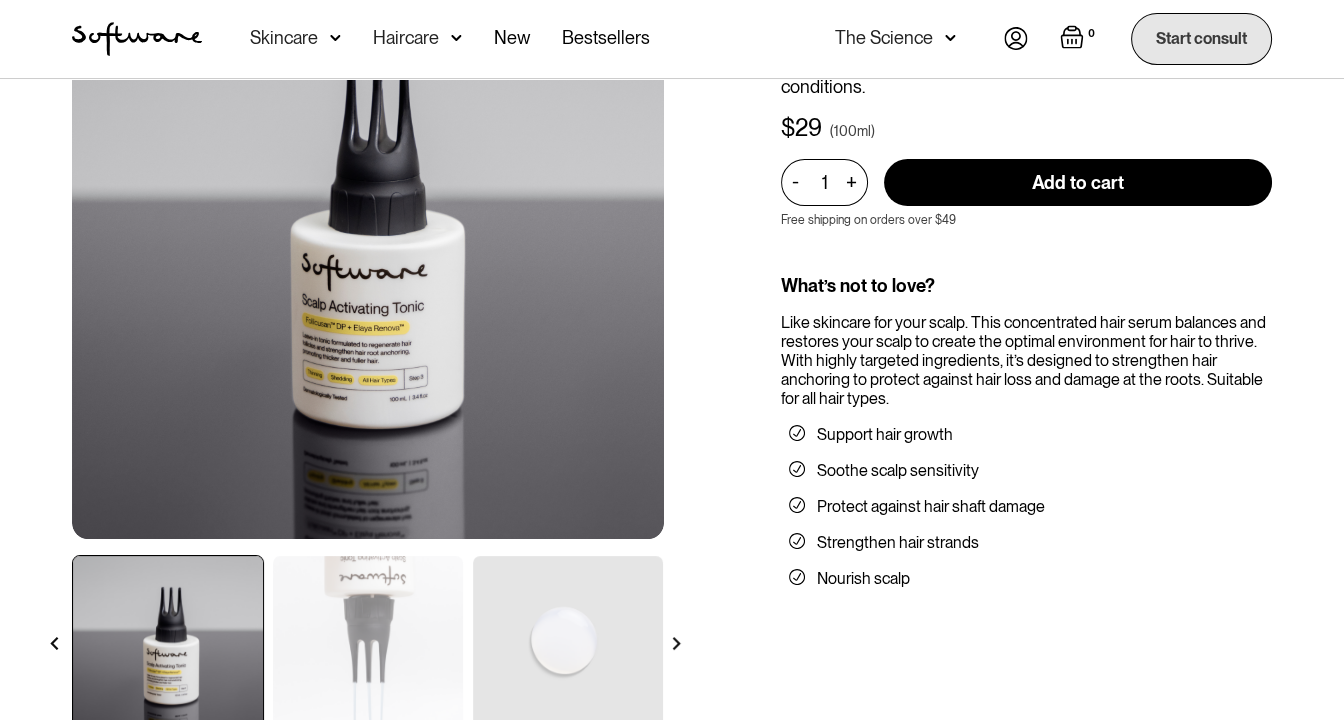 click on "Start consult" at bounding box center [1201, 38] 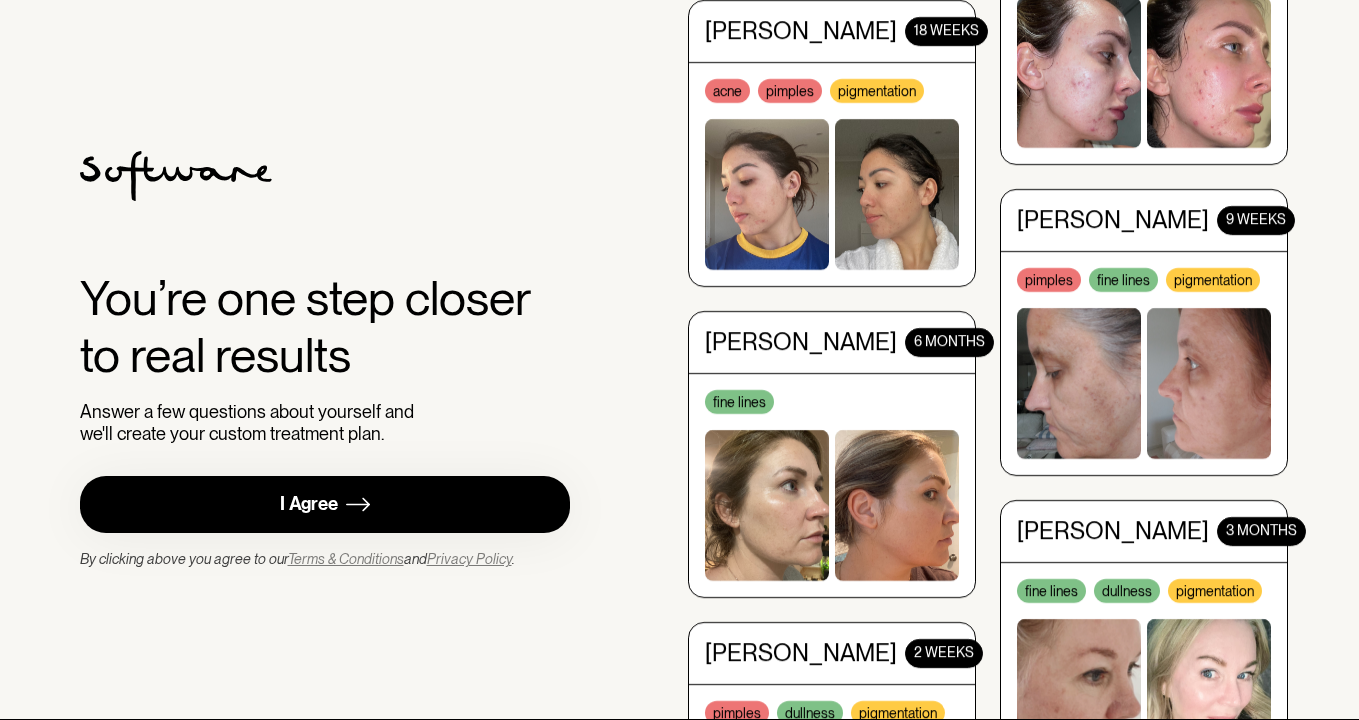 scroll, scrollTop: 0, scrollLeft: 0, axis: both 